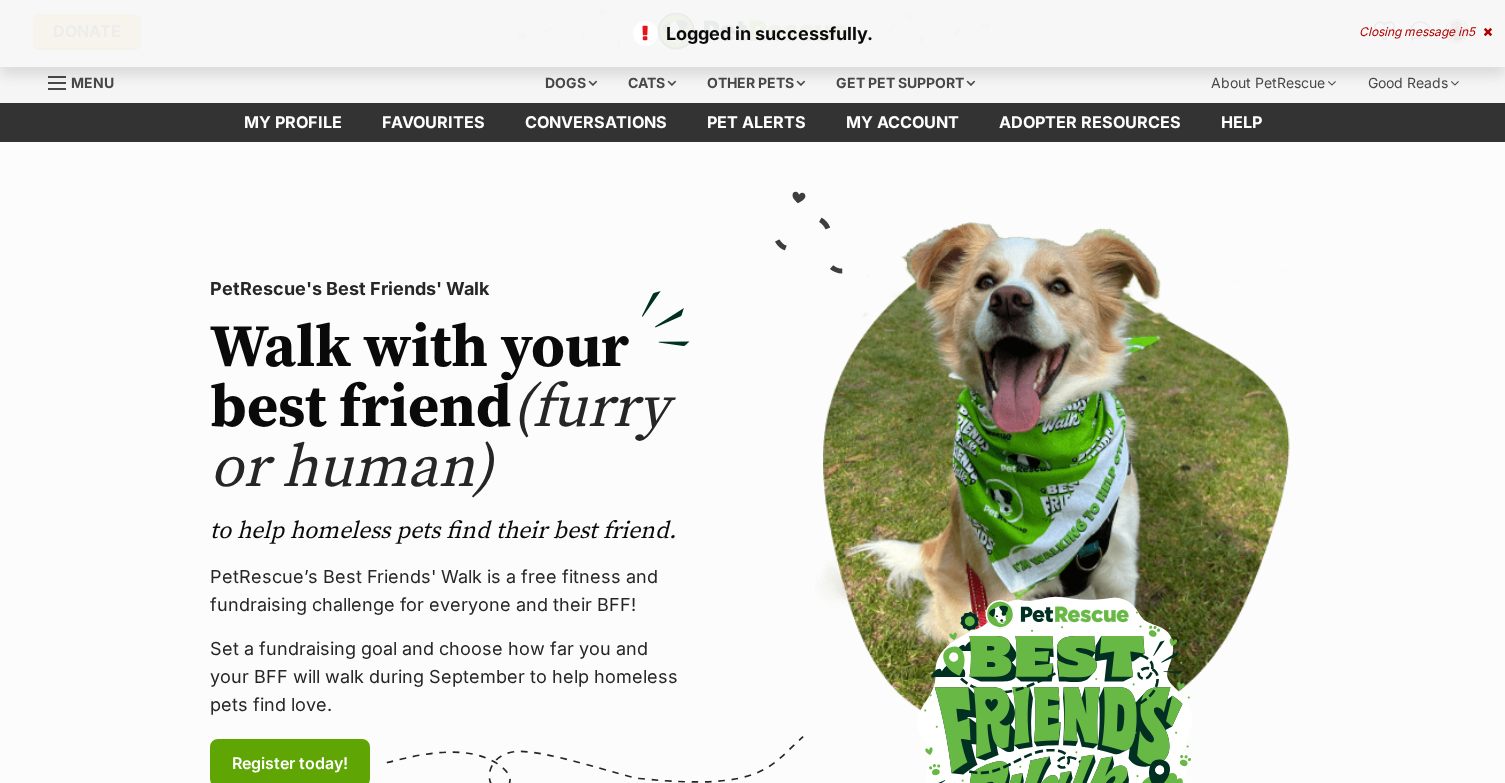scroll, scrollTop: 0, scrollLeft: 0, axis: both 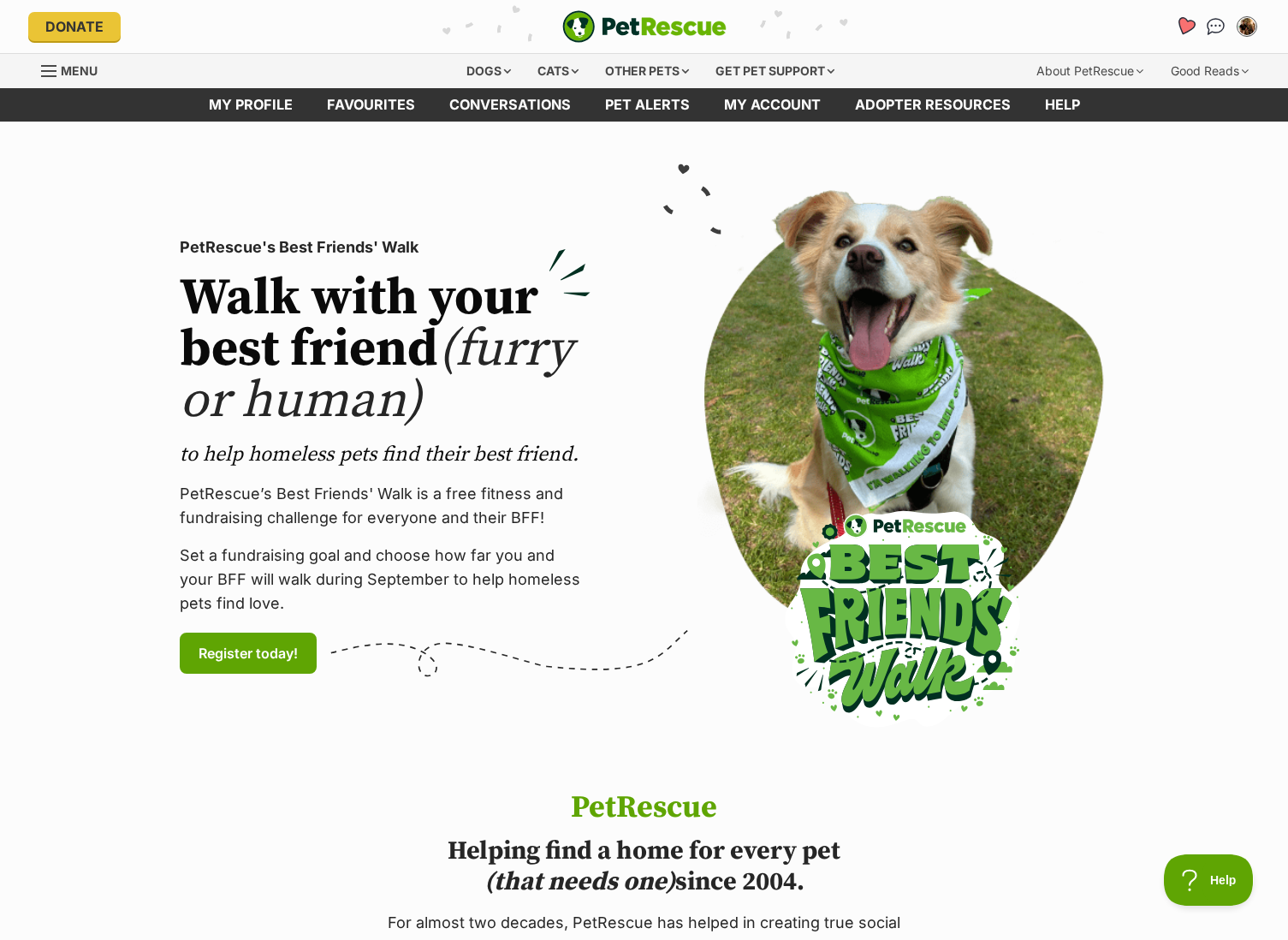 click 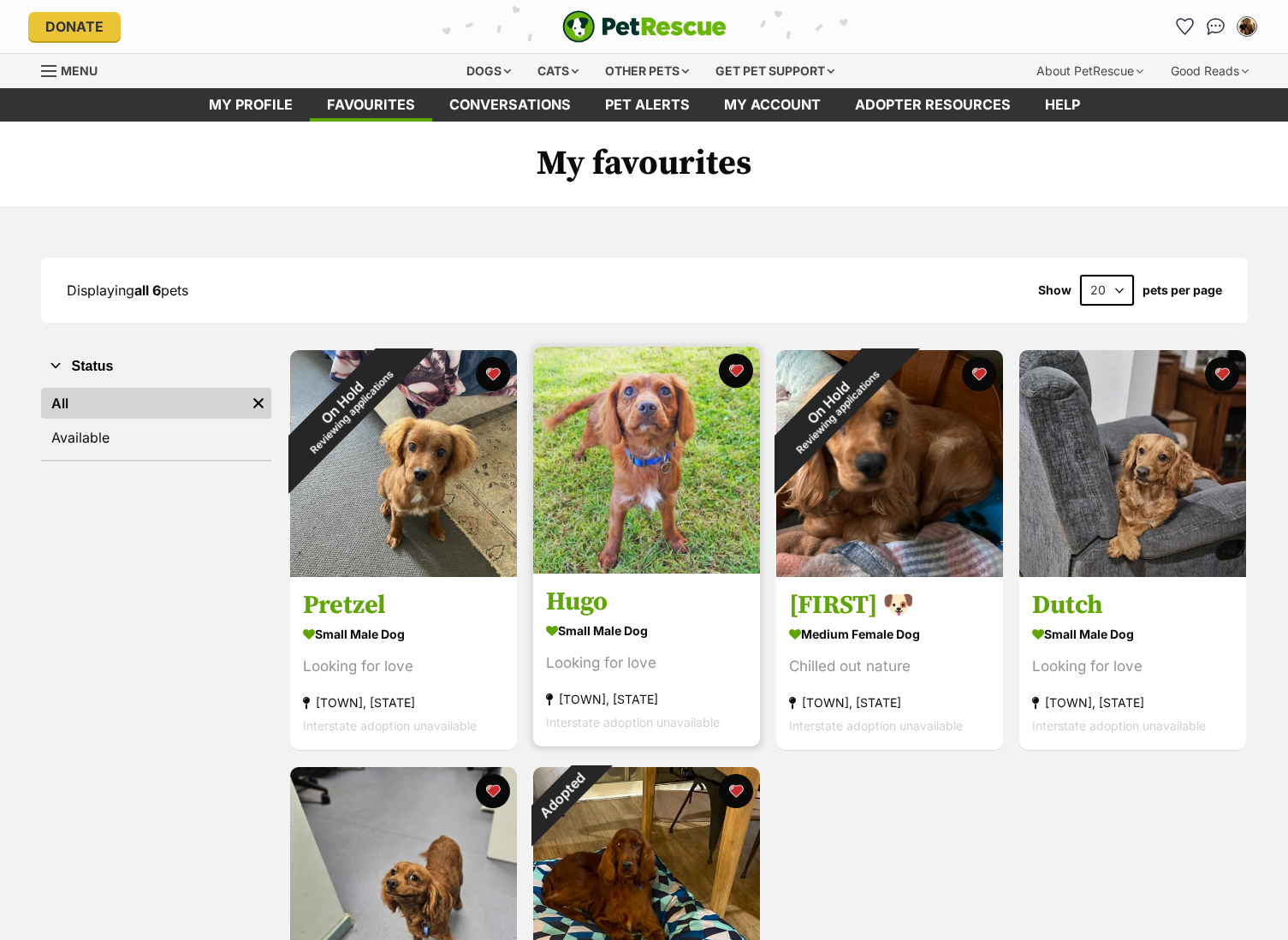 scroll, scrollTop: 0, scrollLeft: 0, axis: both 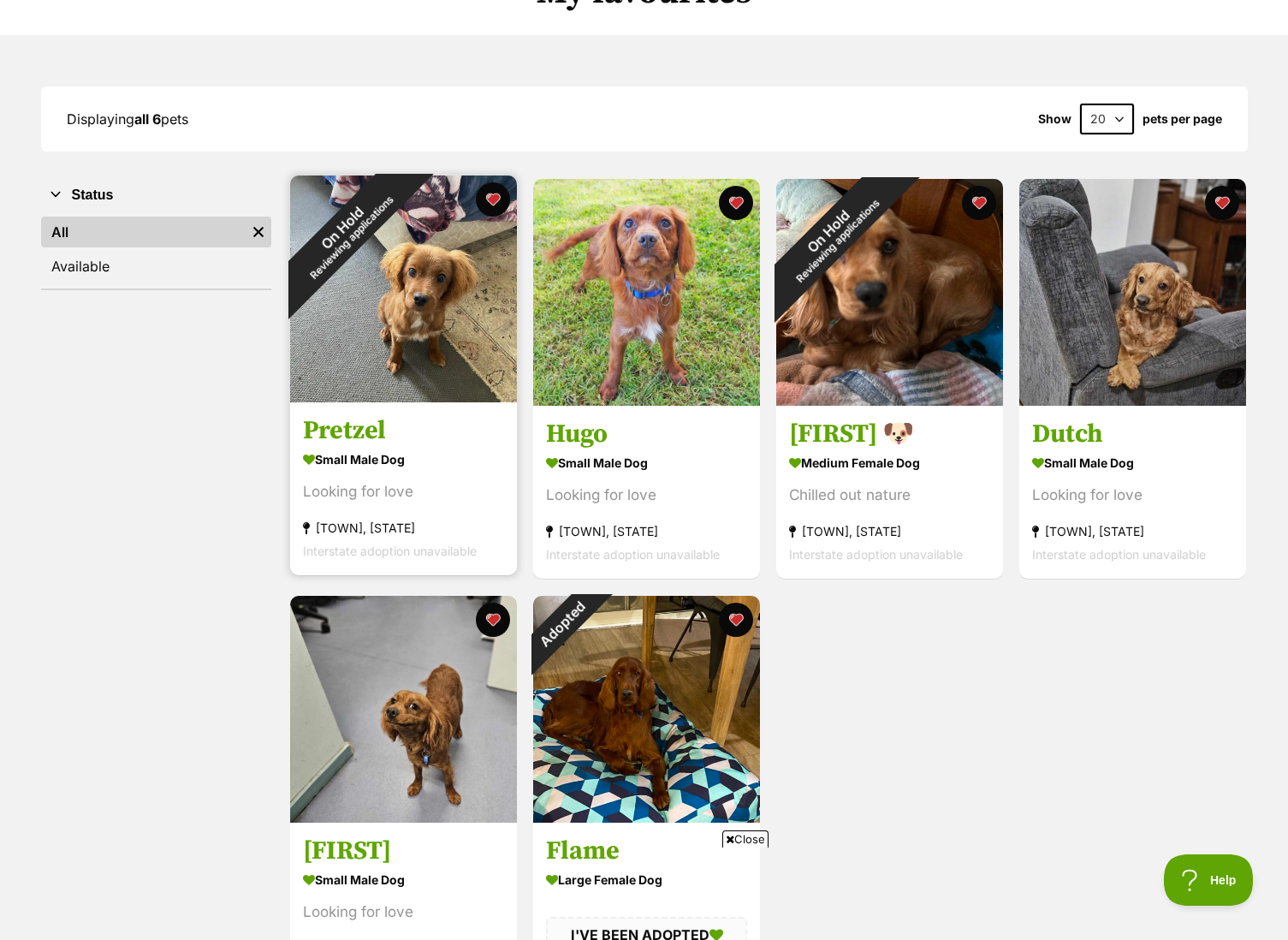 click on "Pretzel
small male Dog
Looking for love
Spring Farm, NSW
Interstate adoption unavailable" at bounding box center [403, 489] 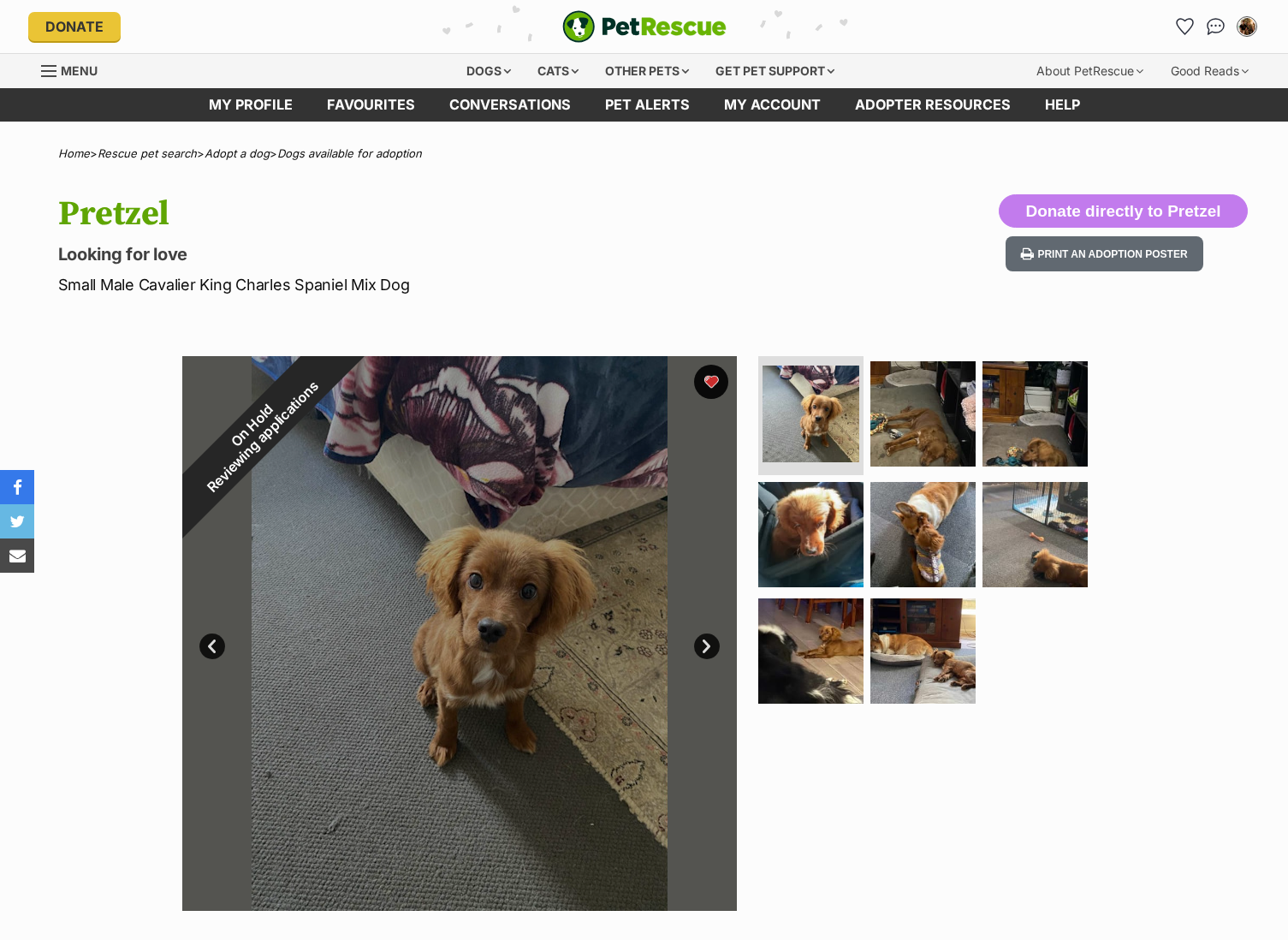 scroll, scrollTop: 0, scrollLeft: 0, axis: both 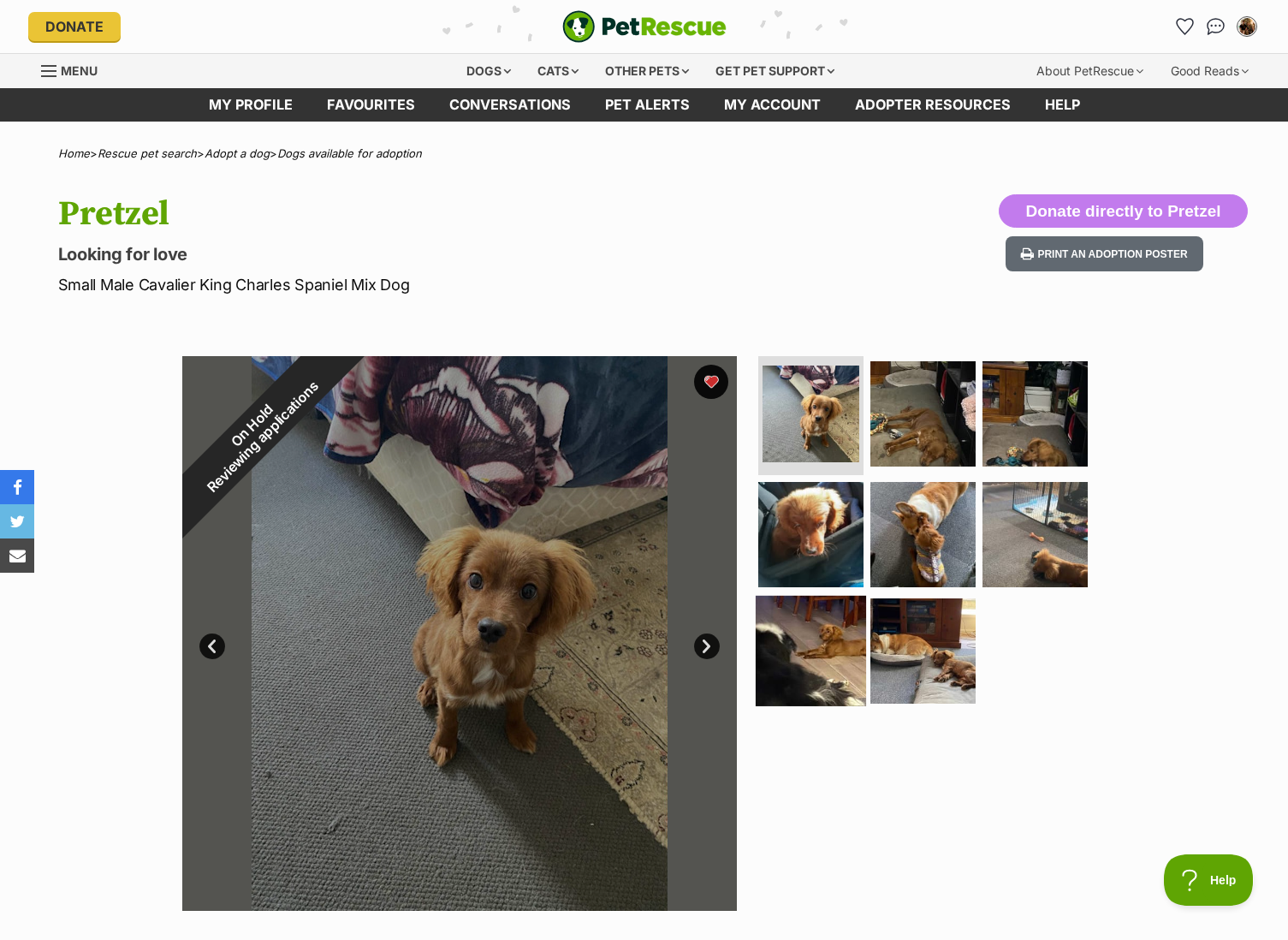 click at bounding box center (810, 651) 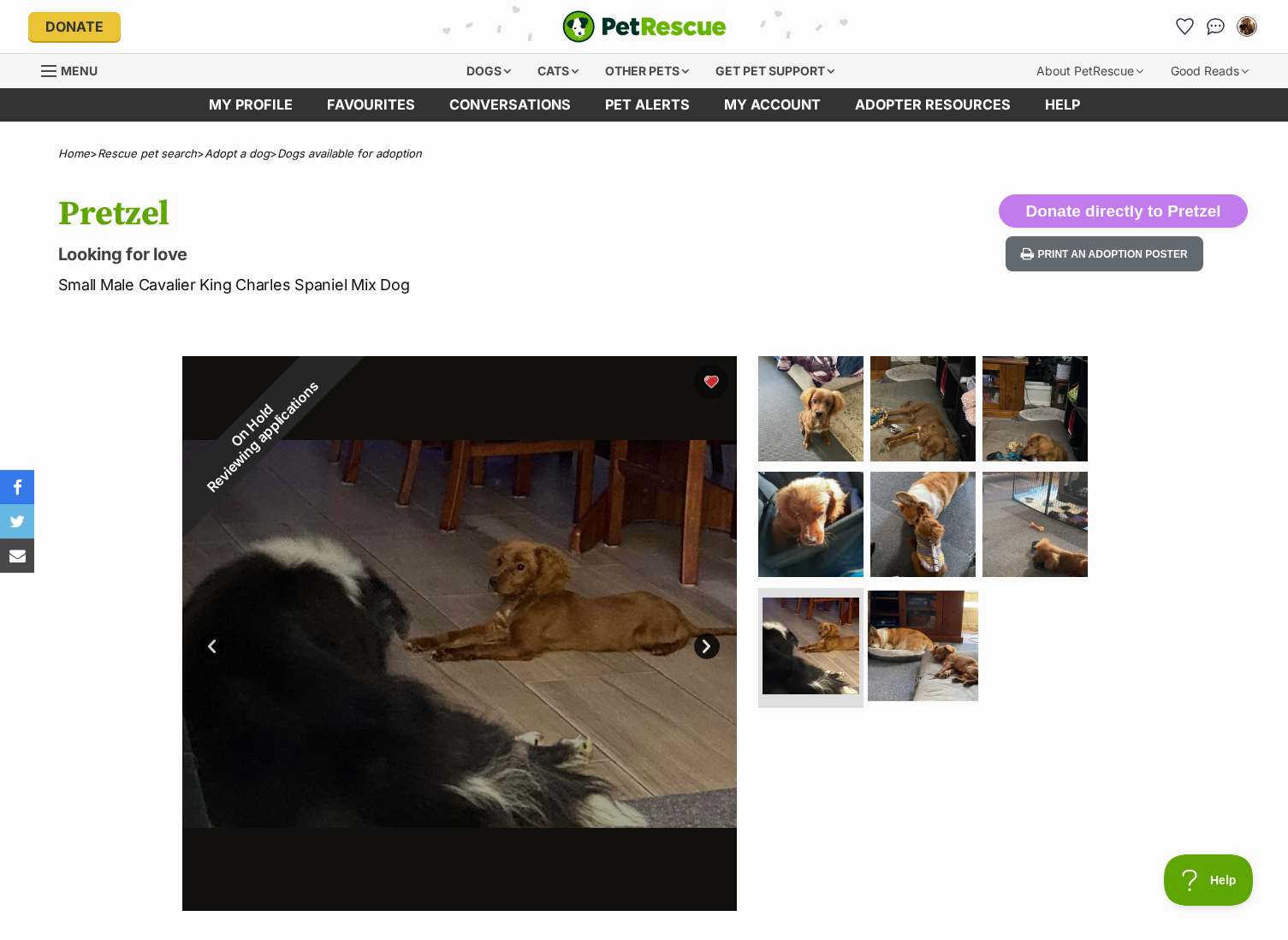 click at bounding box center [923, 646] 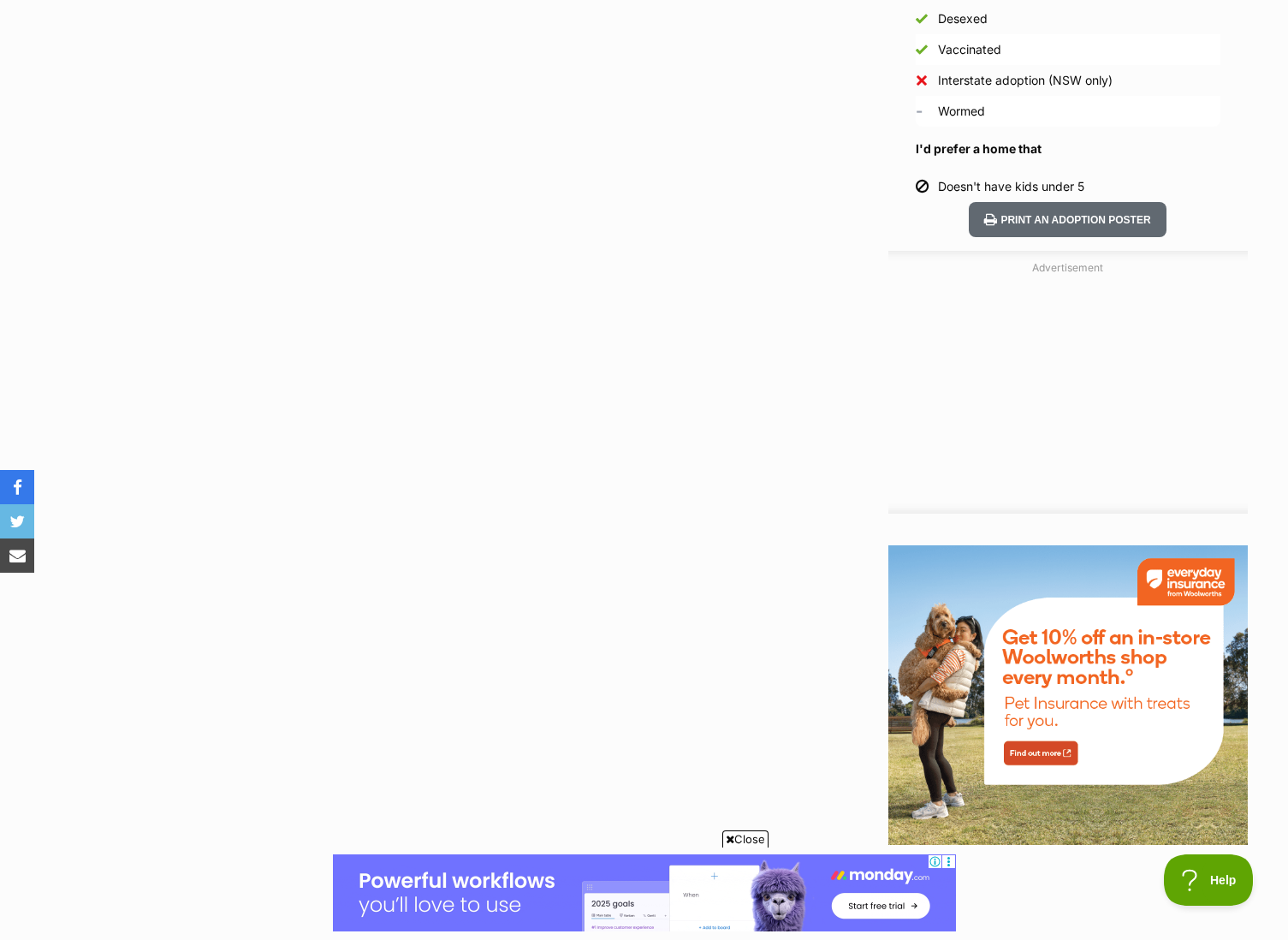 scroll, scrollTop: 942, scrollLeft: 0, axis: vertical 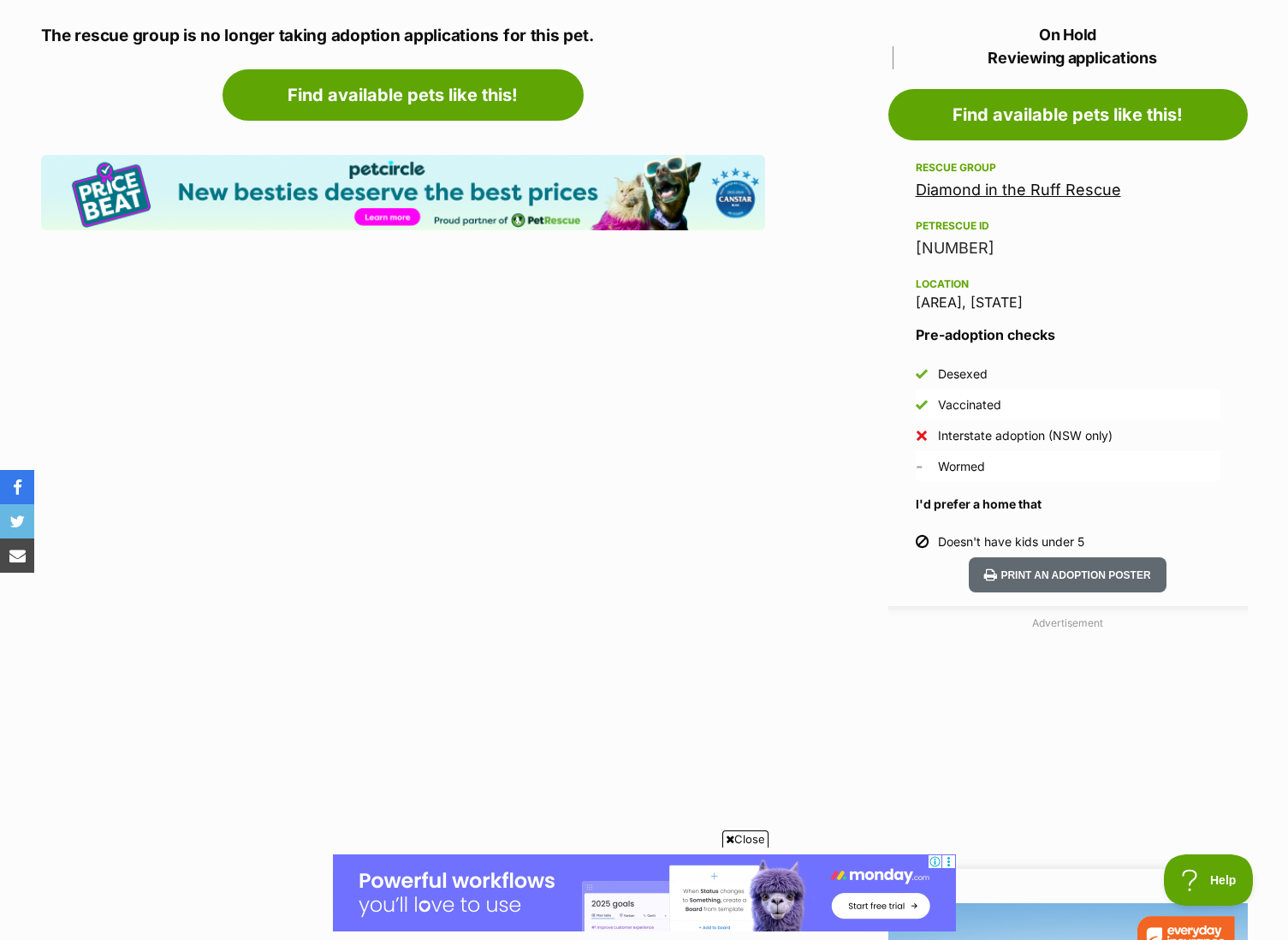 click on "Diamond in the Ruff Rescue" at bounding box center [1018, 189] 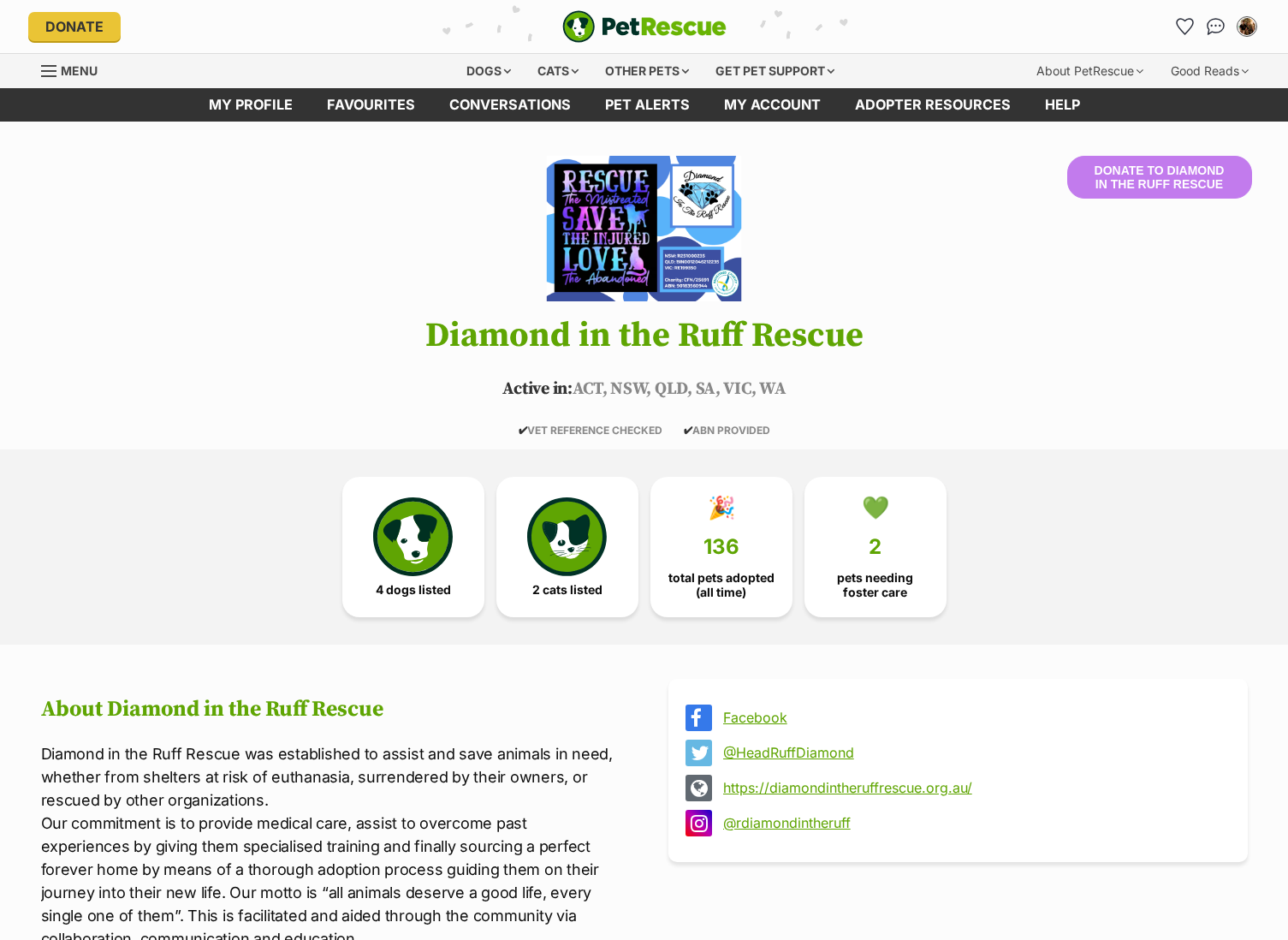 scroll, scrollTop: 0, scrollLeft: 0, axis: both 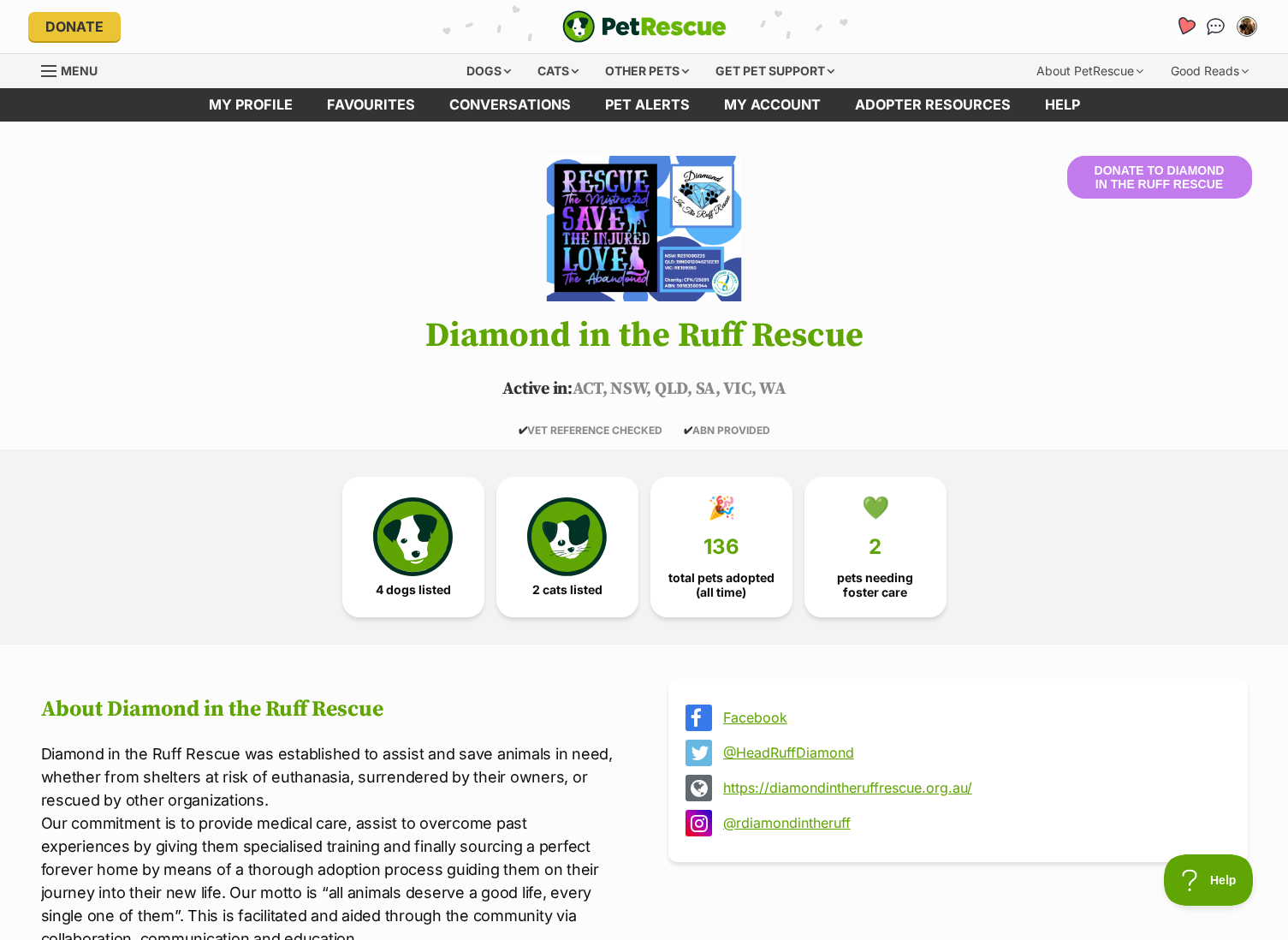 click 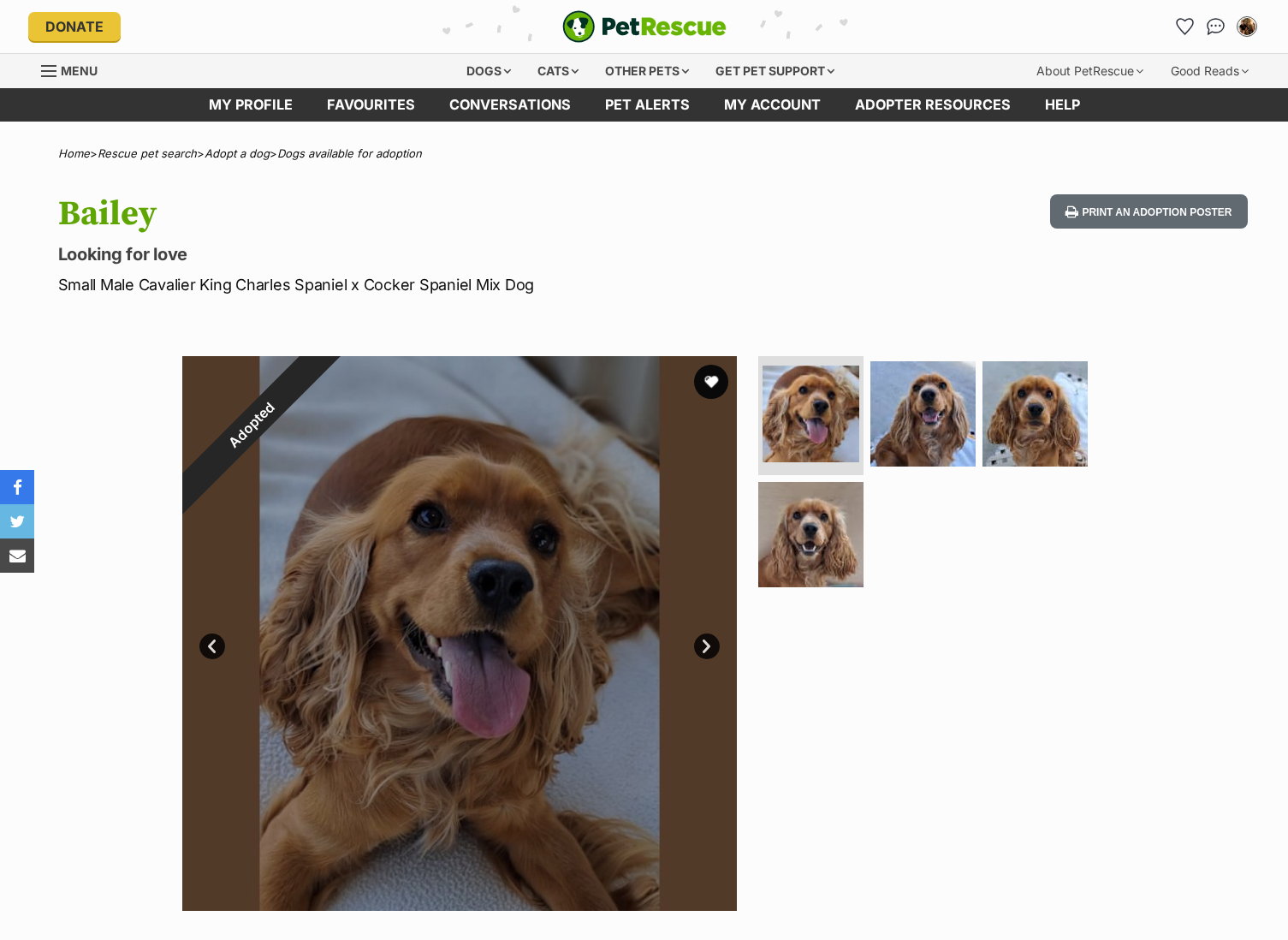 scroll, scrollTop: 0, scrollLeft: 0, axis: both 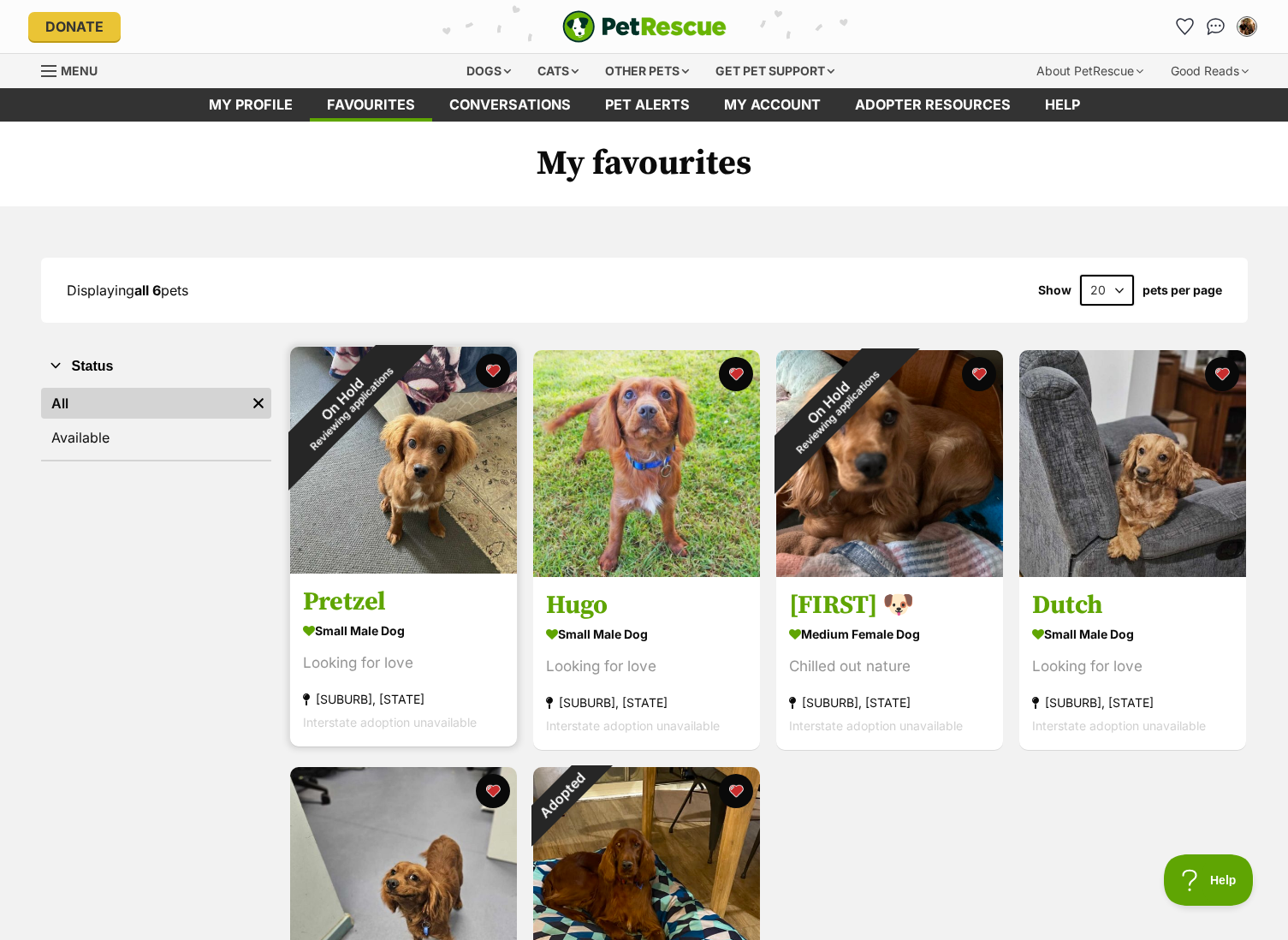 click on "small male Dog" at bounding box center [403, 631] 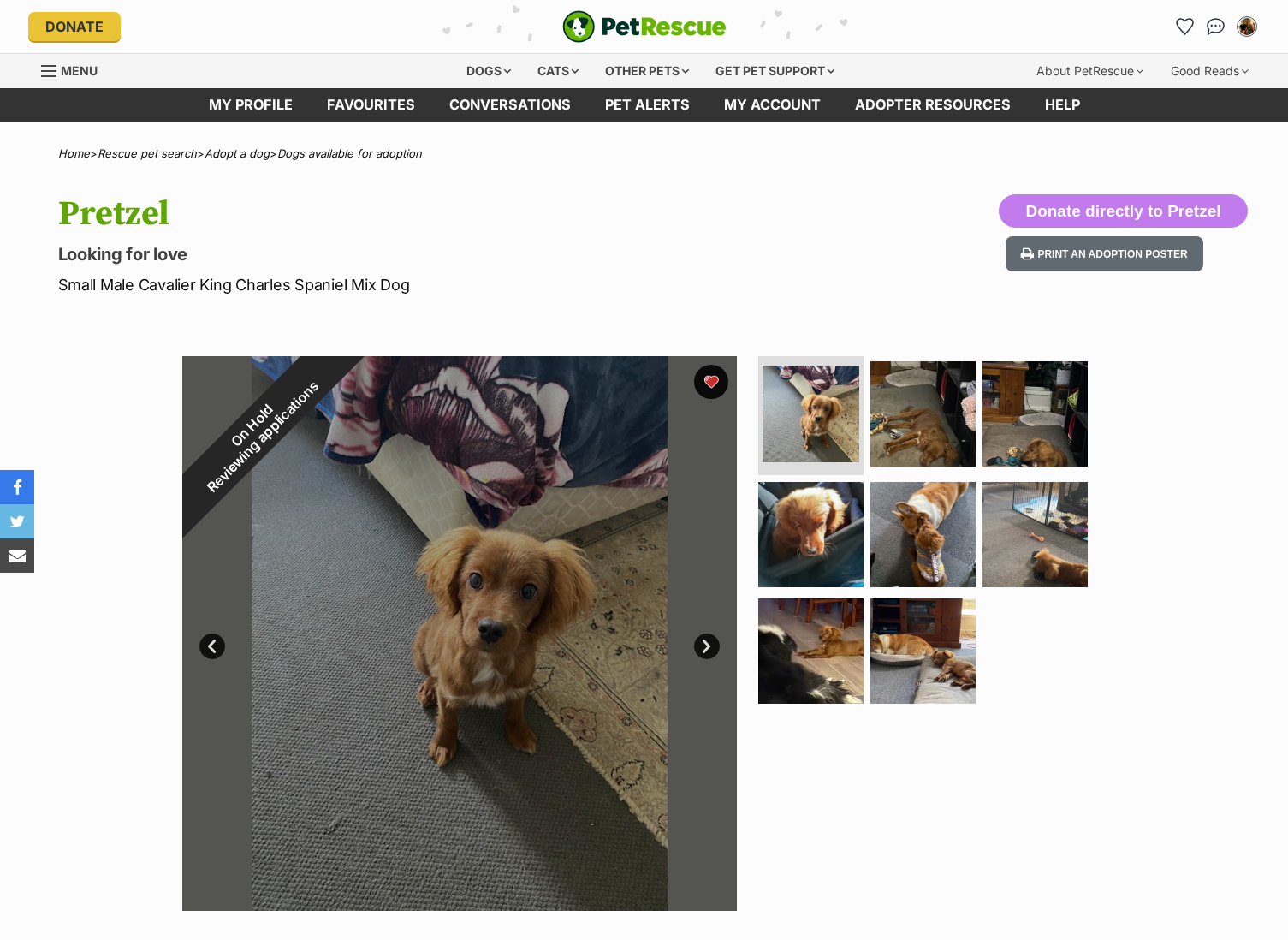 scroll, scrollTop: 0, scrollLeft: 0, axis: both 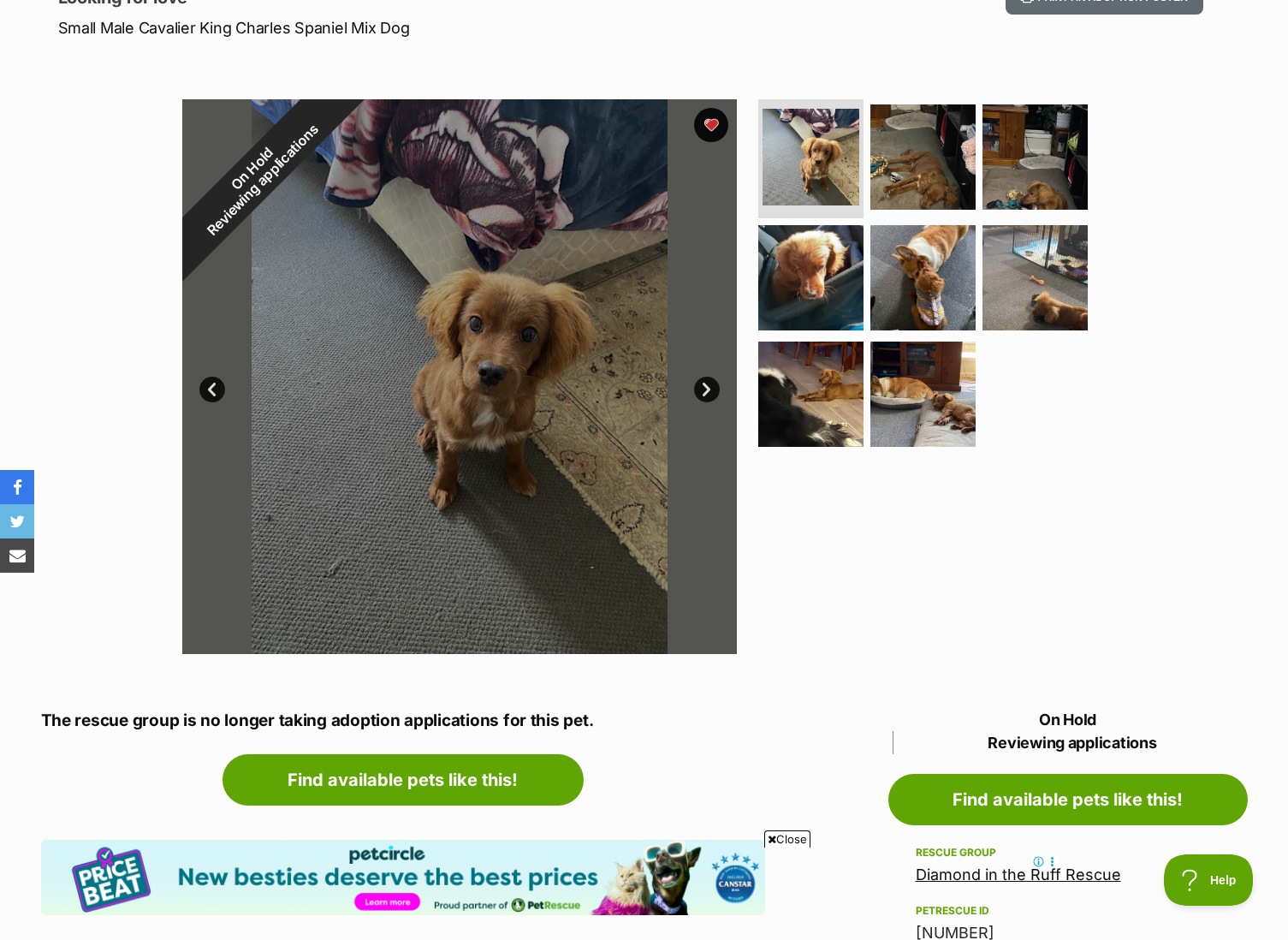 click on "Next" at bounding box center (707, 390) 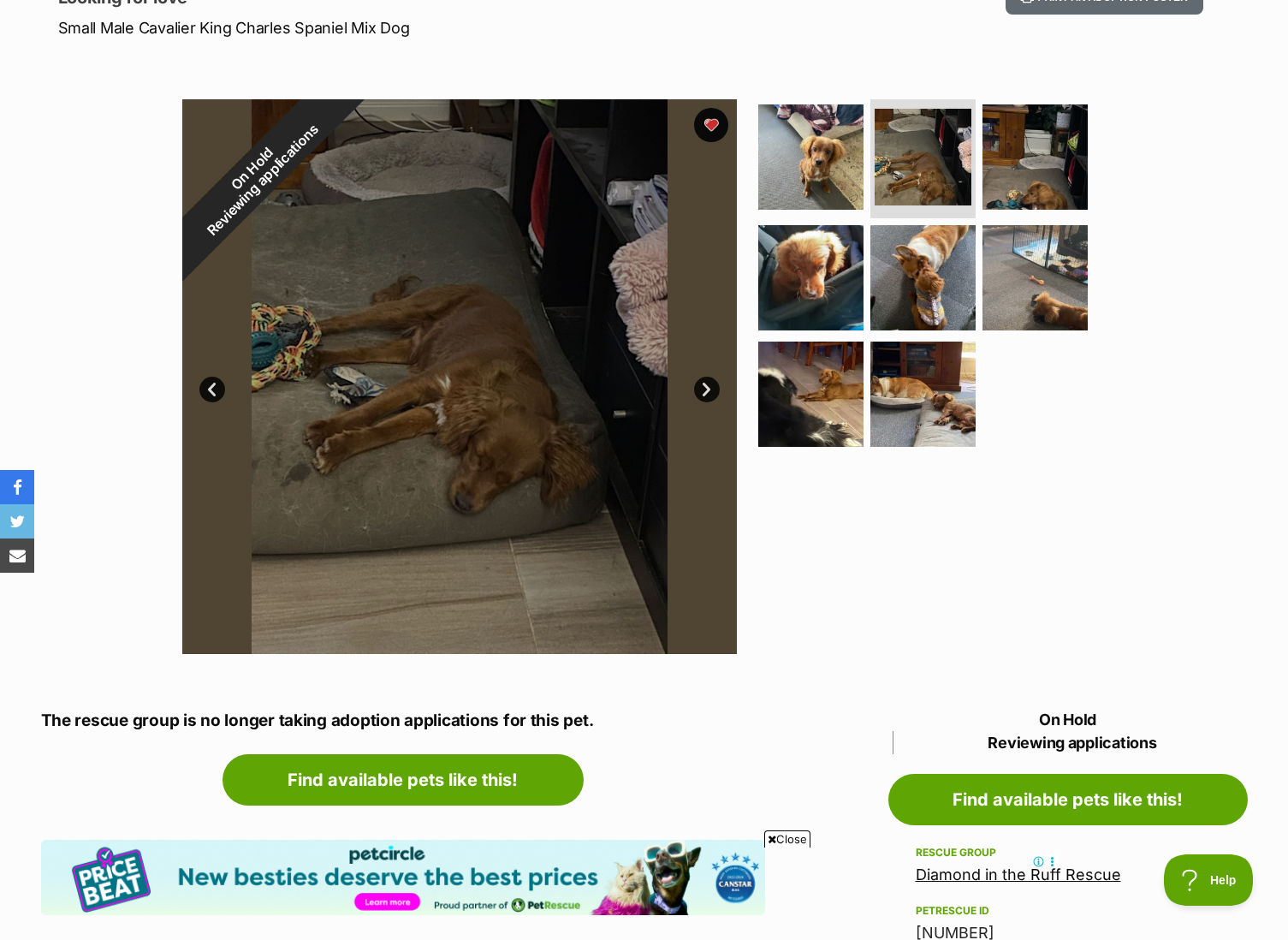 click on "Next" at bounding box center [707, 390] 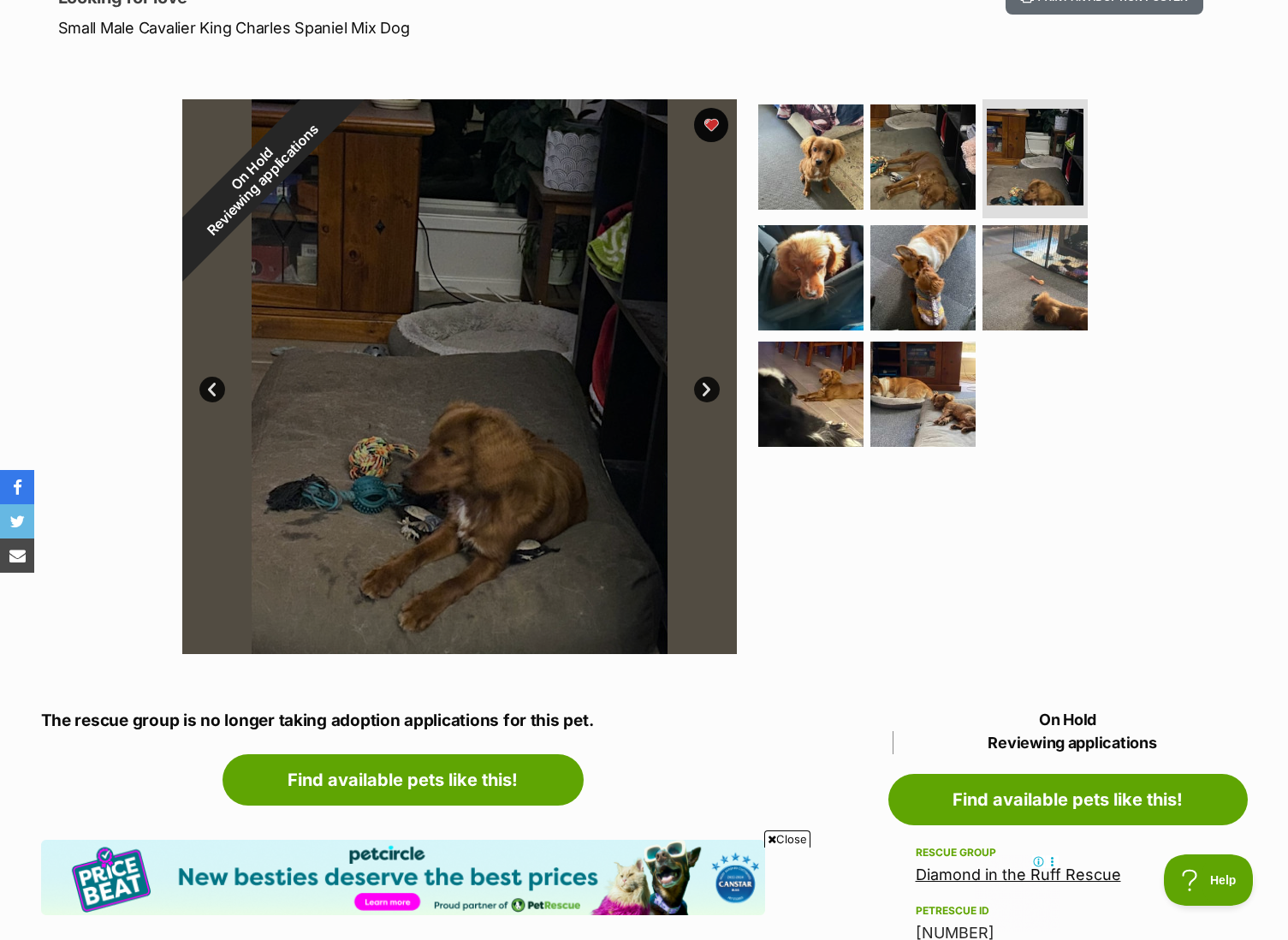 click on "Next" at bounding box center (707, 390) 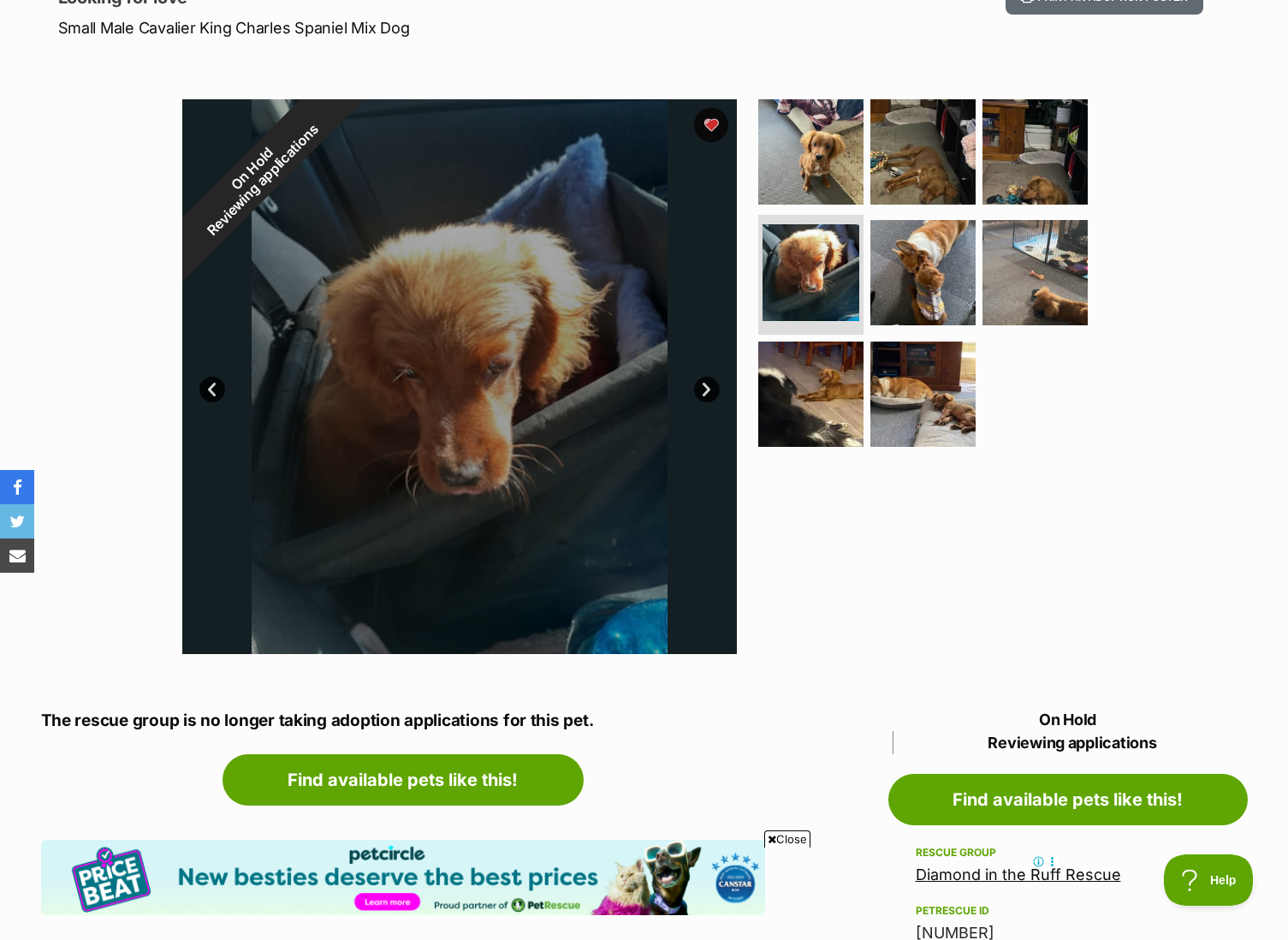 click on "Next" at bounding box center (707, 390) 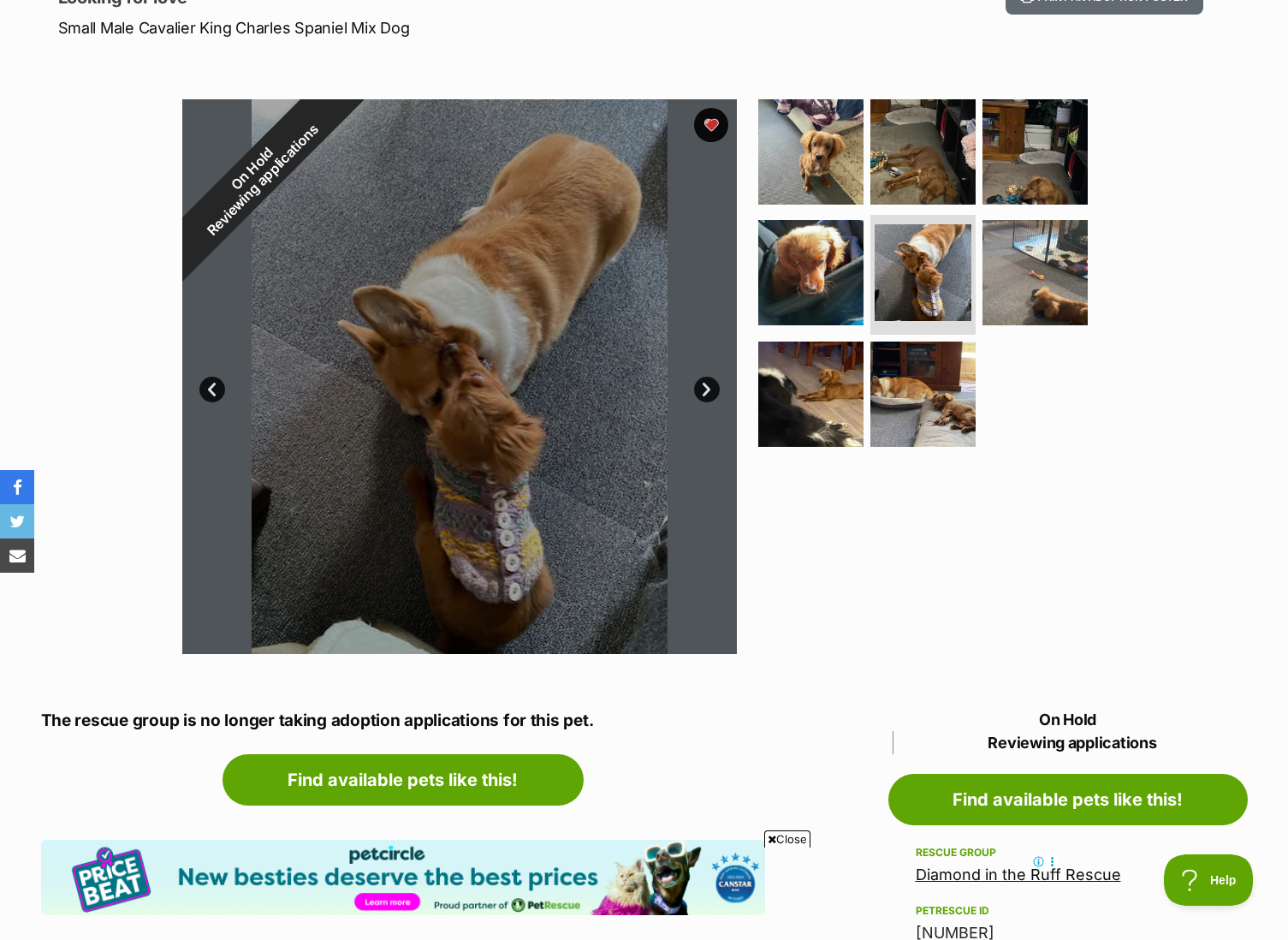 click on "Next" at bounding box center [707, 390] 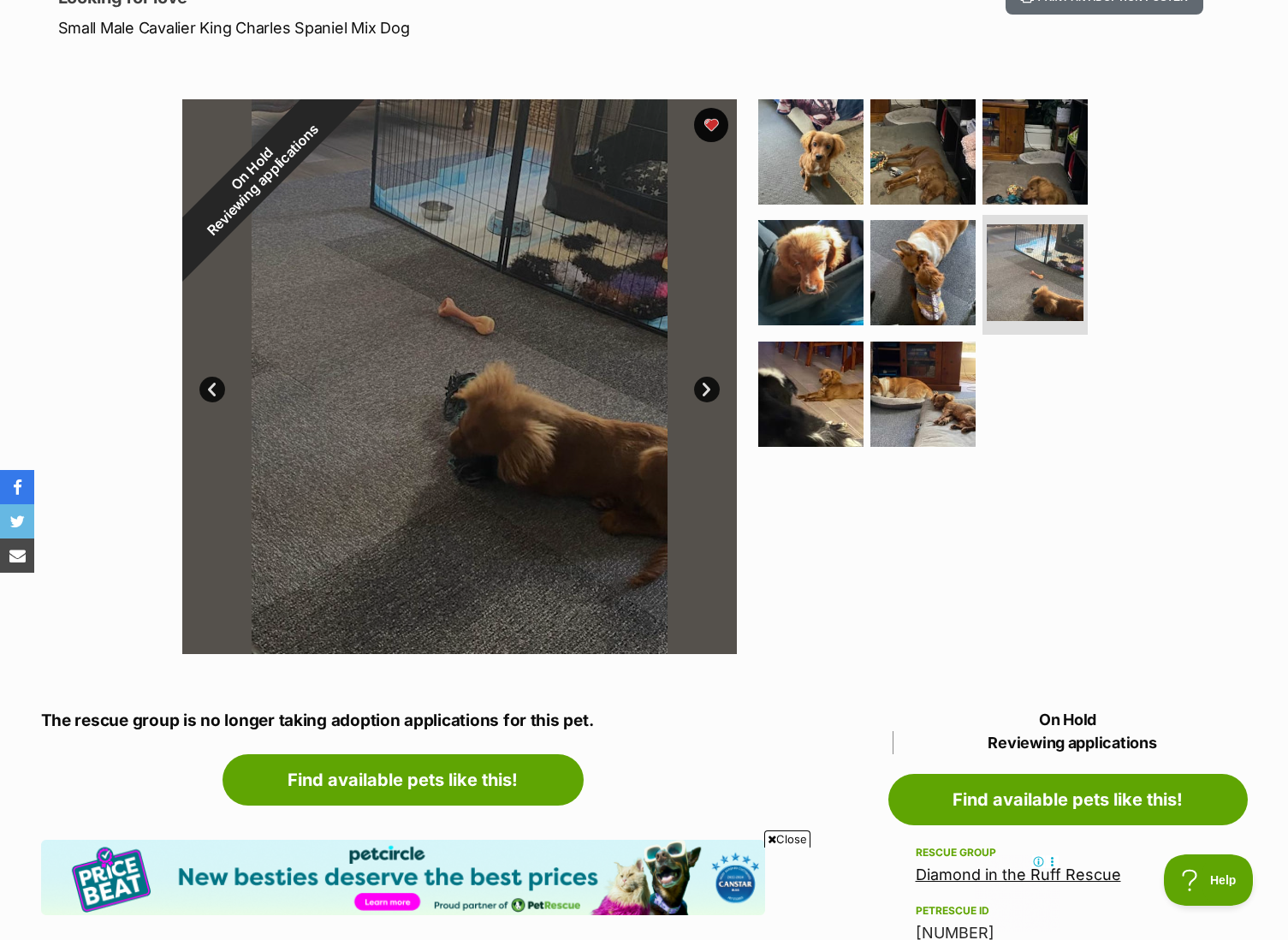 click on "Next" at bounding box center (707, 390) 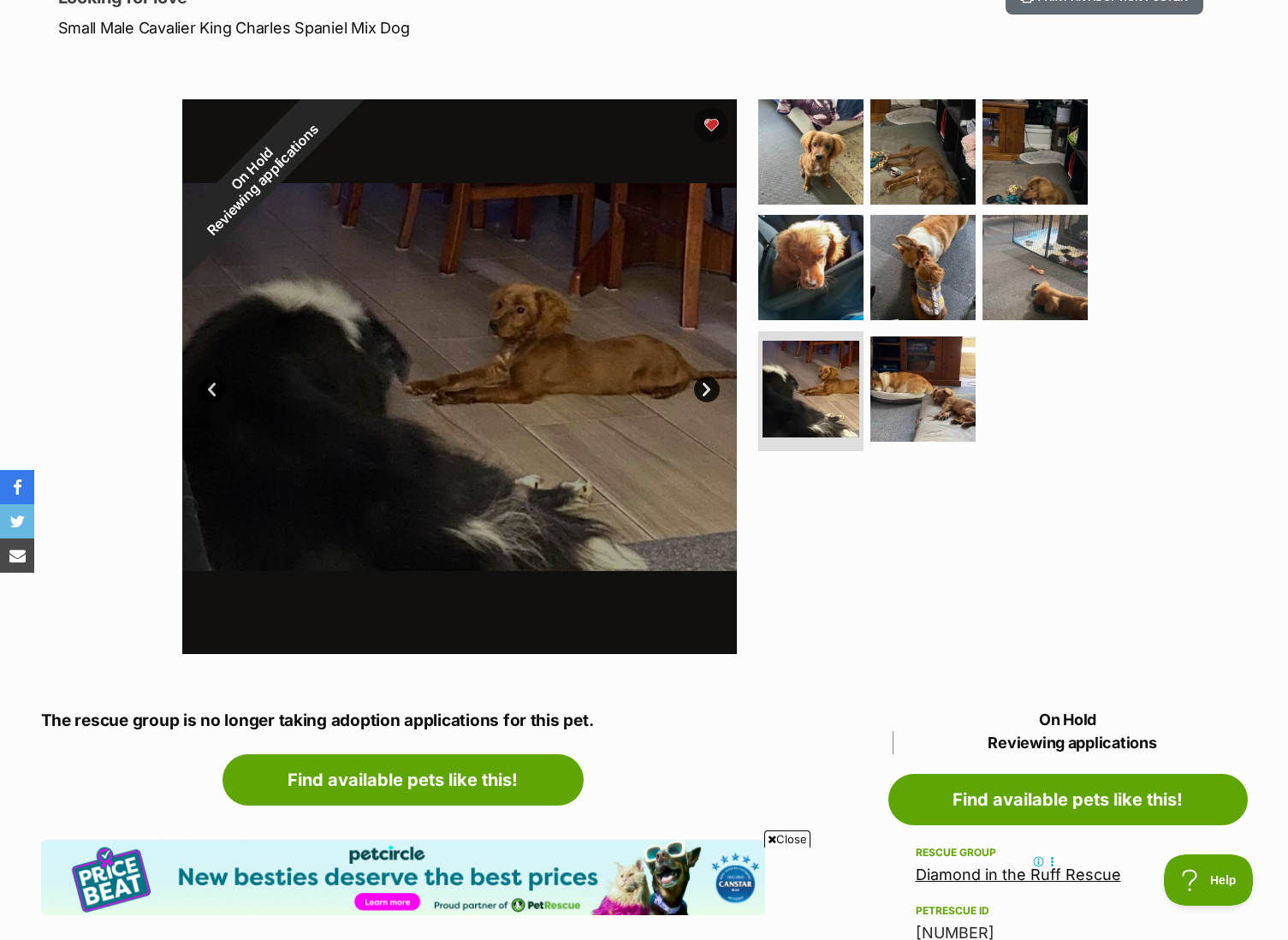click on "Next" at bounding box center (707, 390) 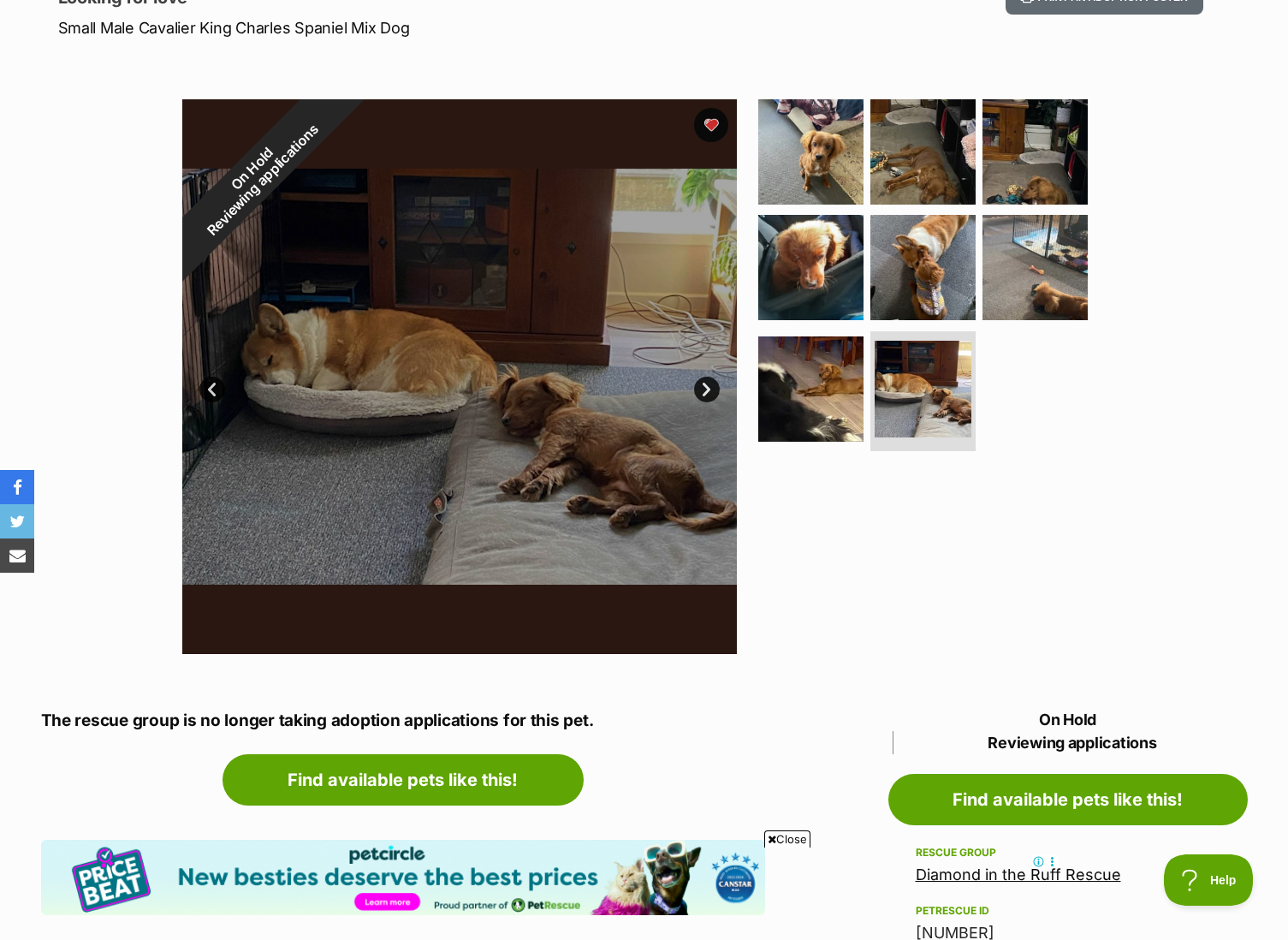 click on "Next" at bounding box center (707, 390) 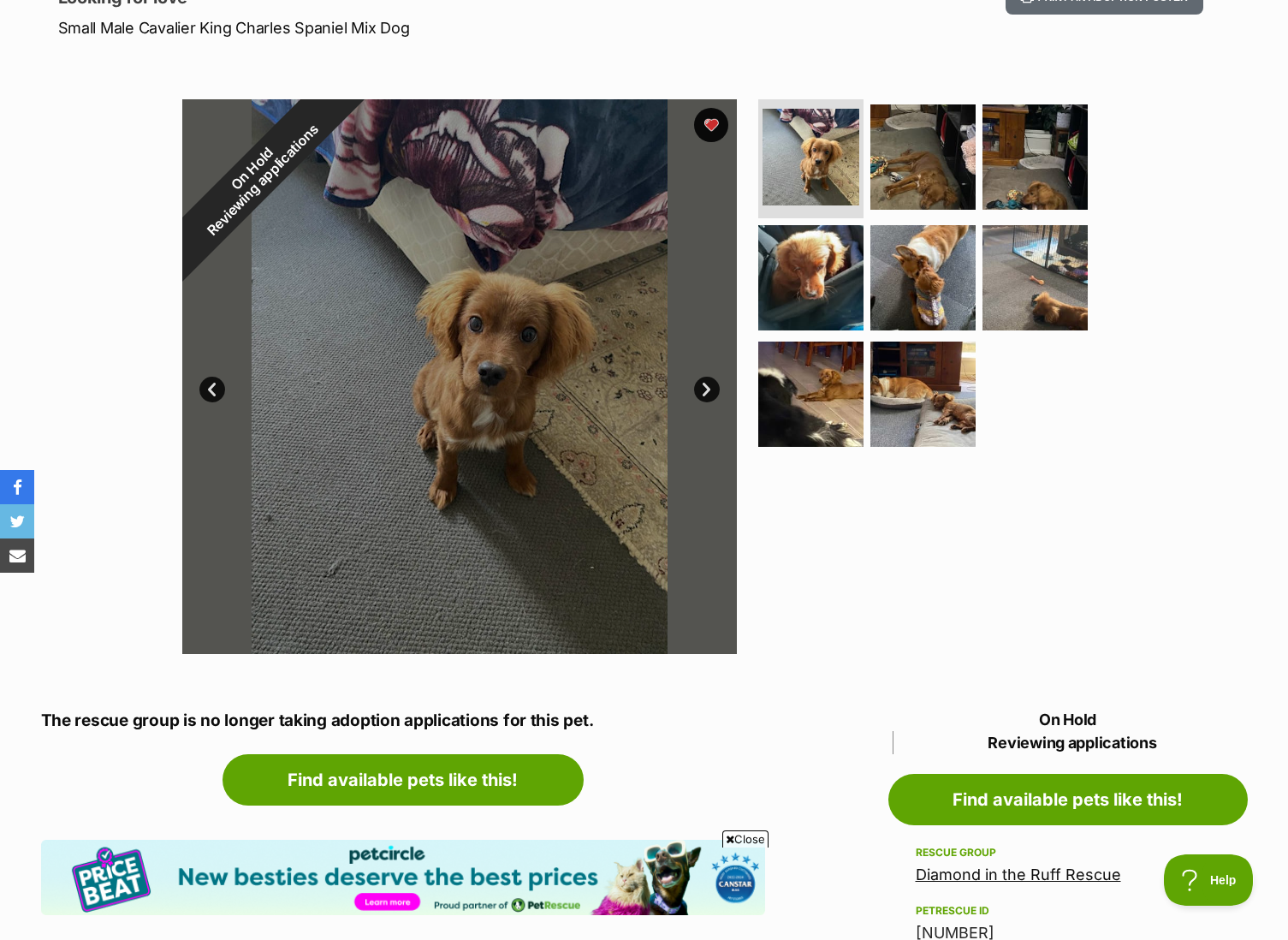 scroll, scrollTop: 0, scrollLeft: 0, axis: both 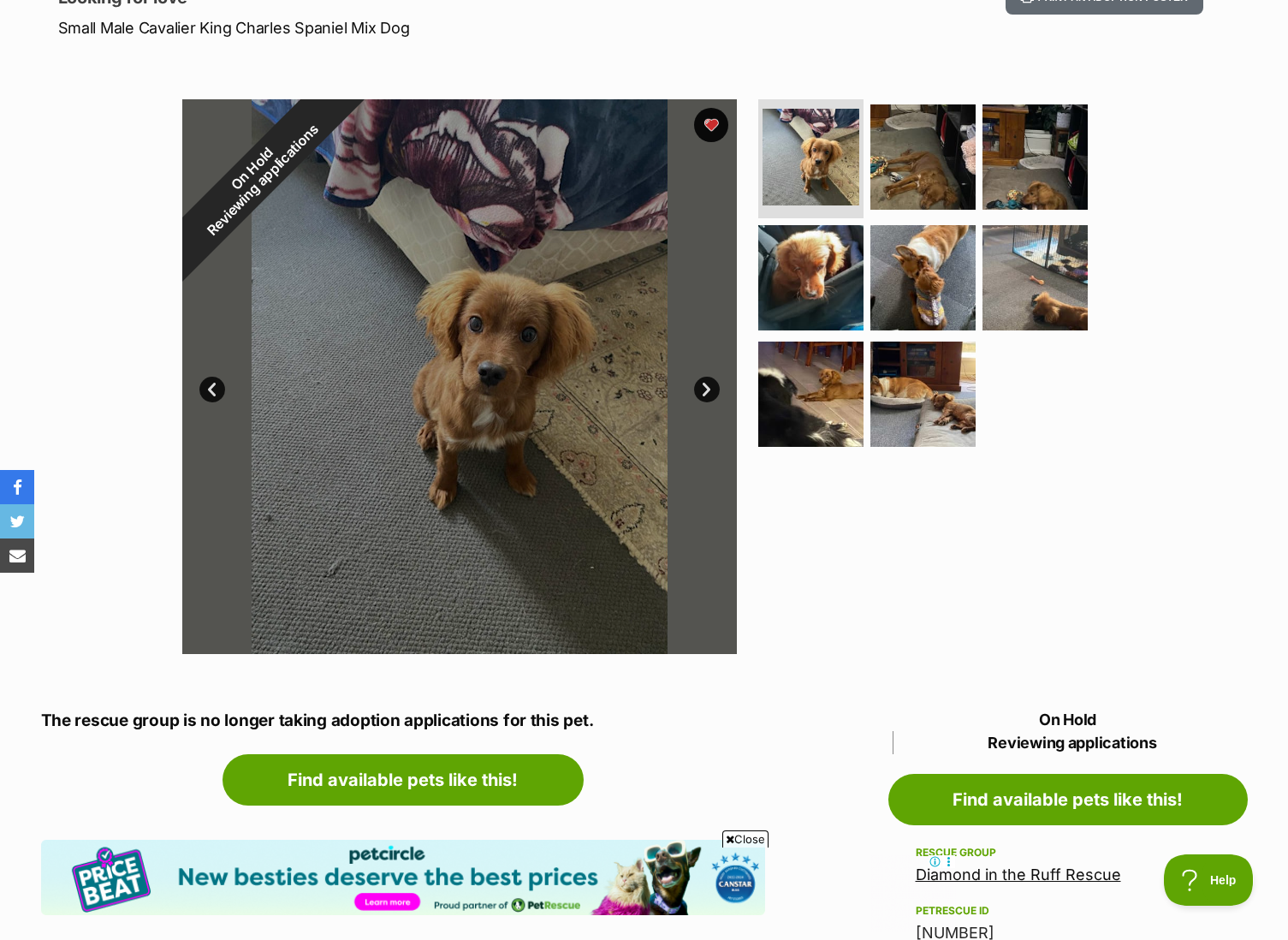 click on "Next" at bounding box center [707, 390] 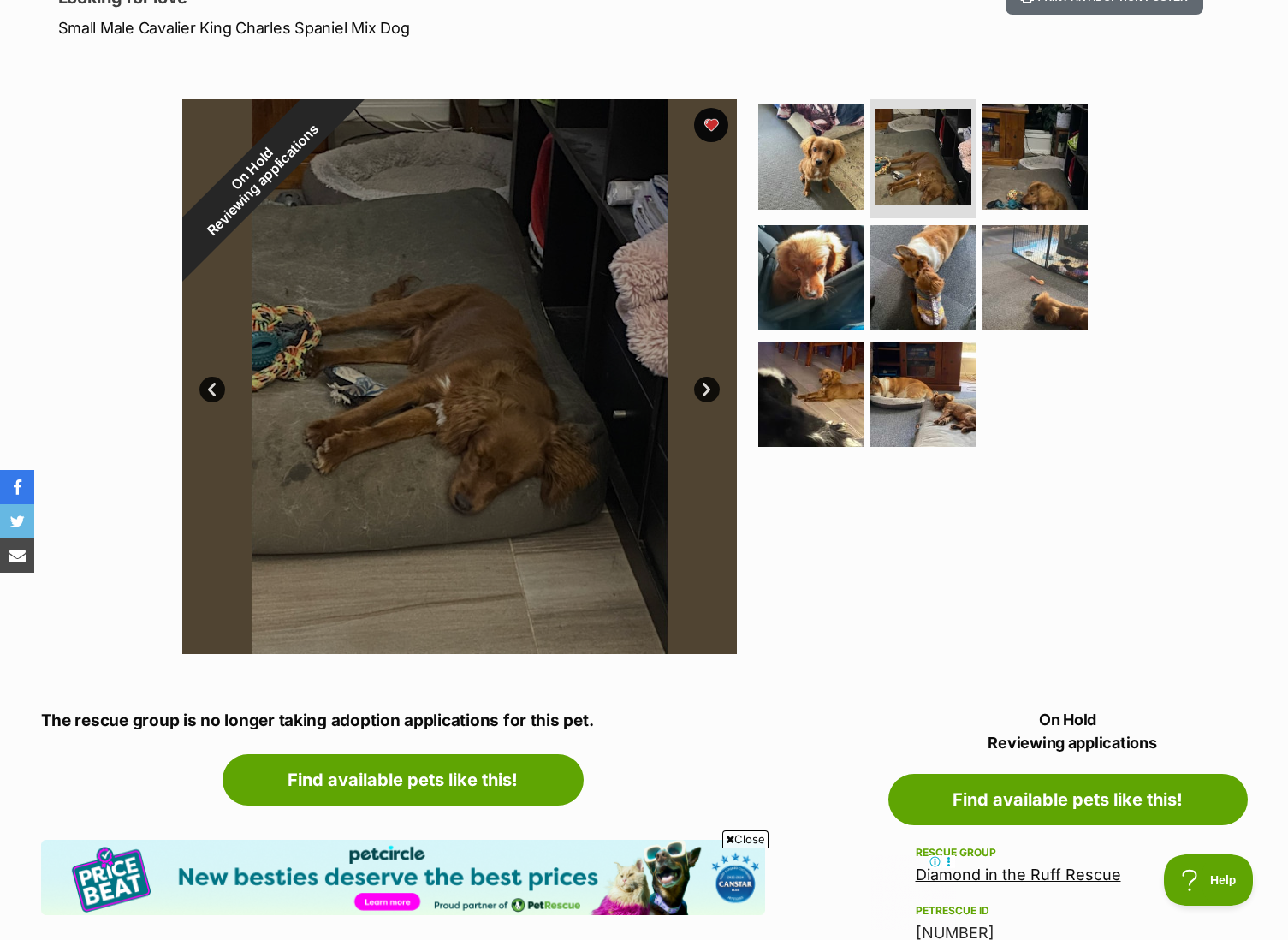 click on "Next" at bounding box center [707, 390] 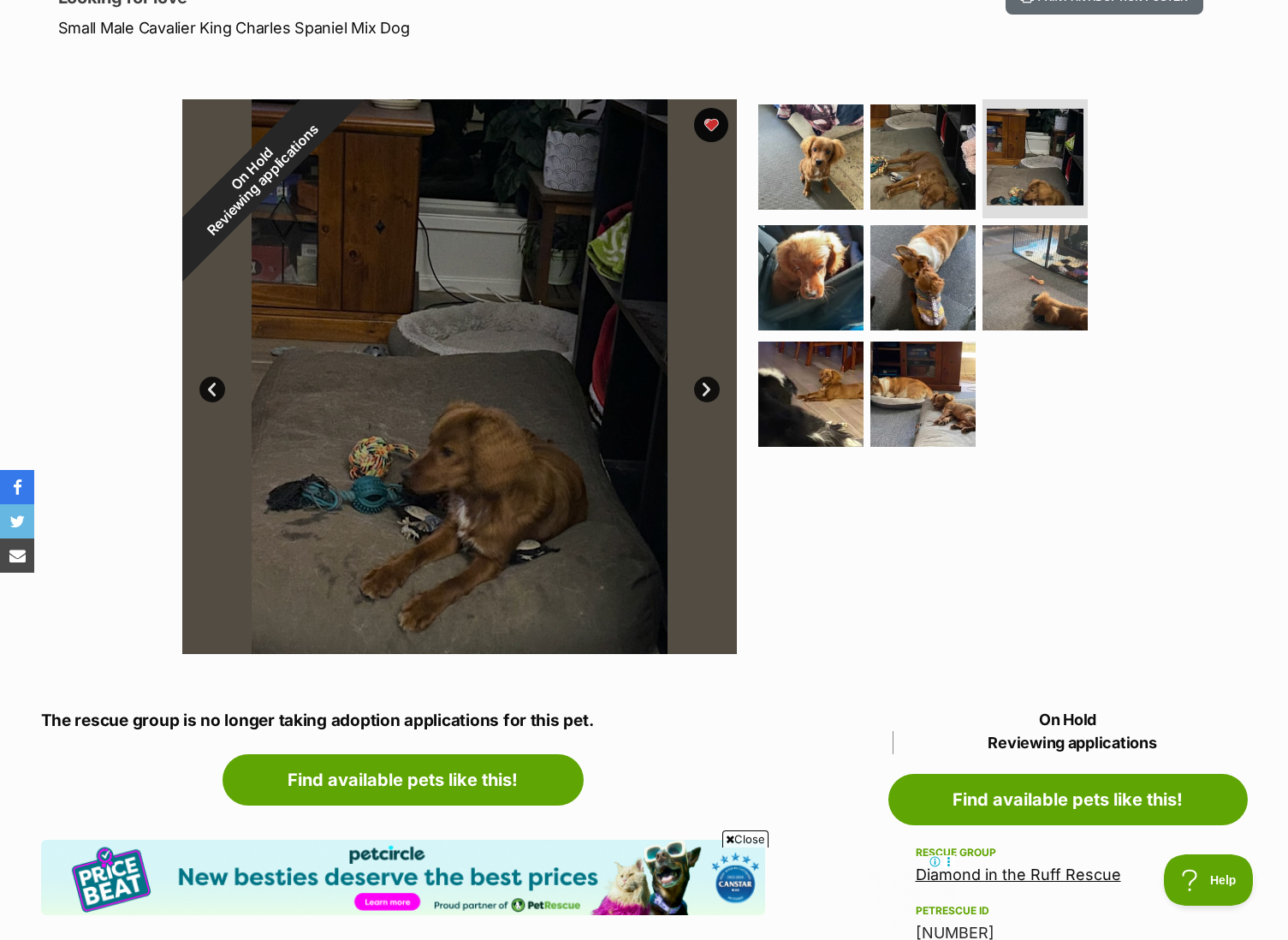 click on "Next" at bounding box center (707, 390) 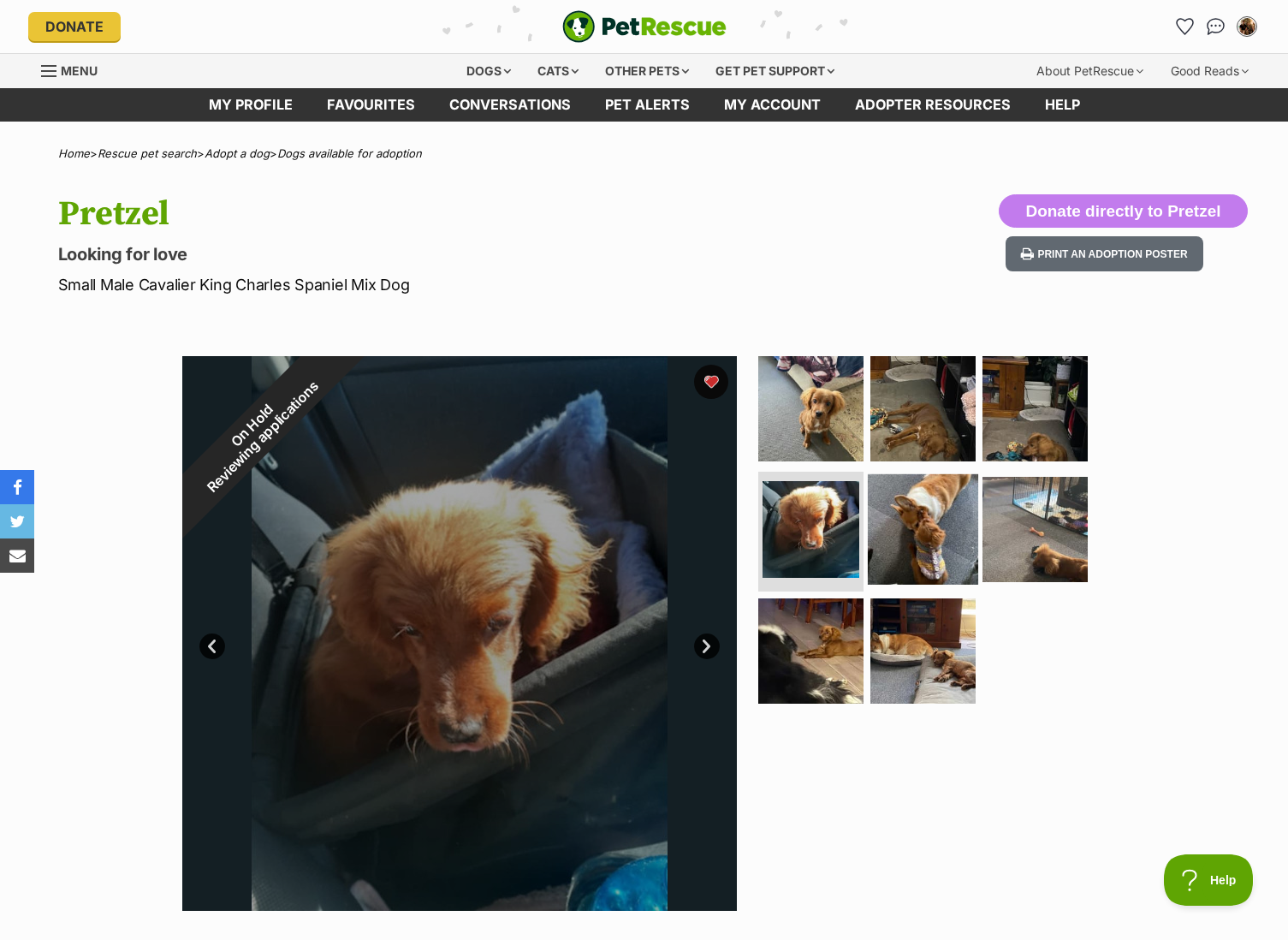 scroll, scrollTop: 0, scrollLeft: 0, axis: both 